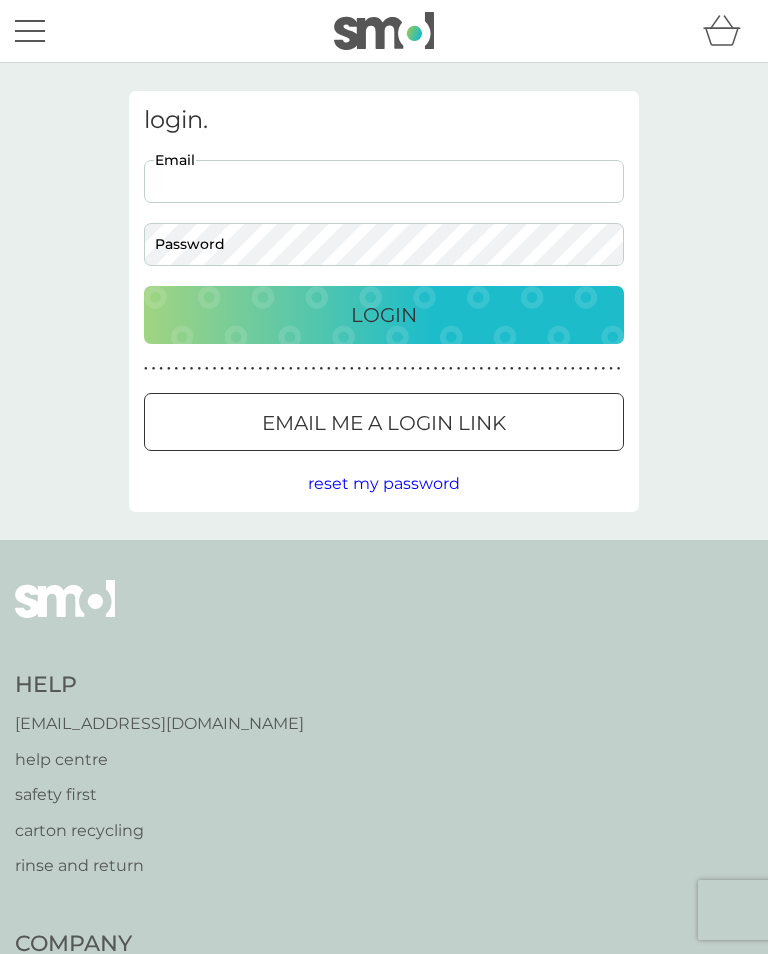 scroll, scrollTop: 0, scrollLeft: 0, axis: both 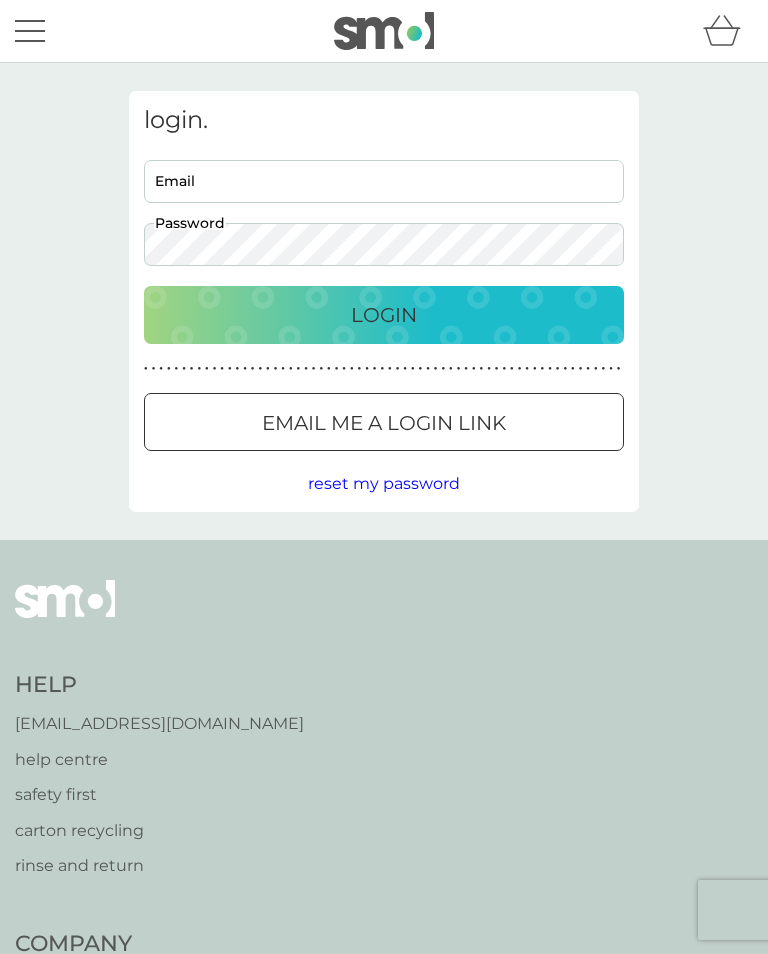 click on "Email" at bounding box center (384, 181) 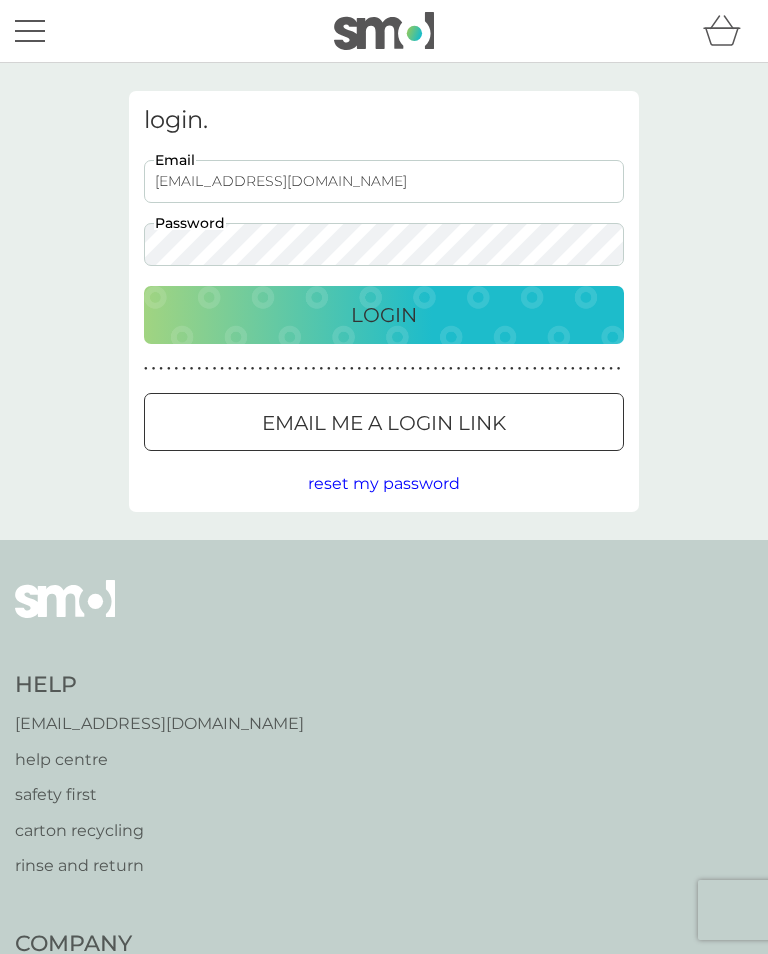 type on "[EMAIL_ADDRESS][DOMAIN_NAME]" 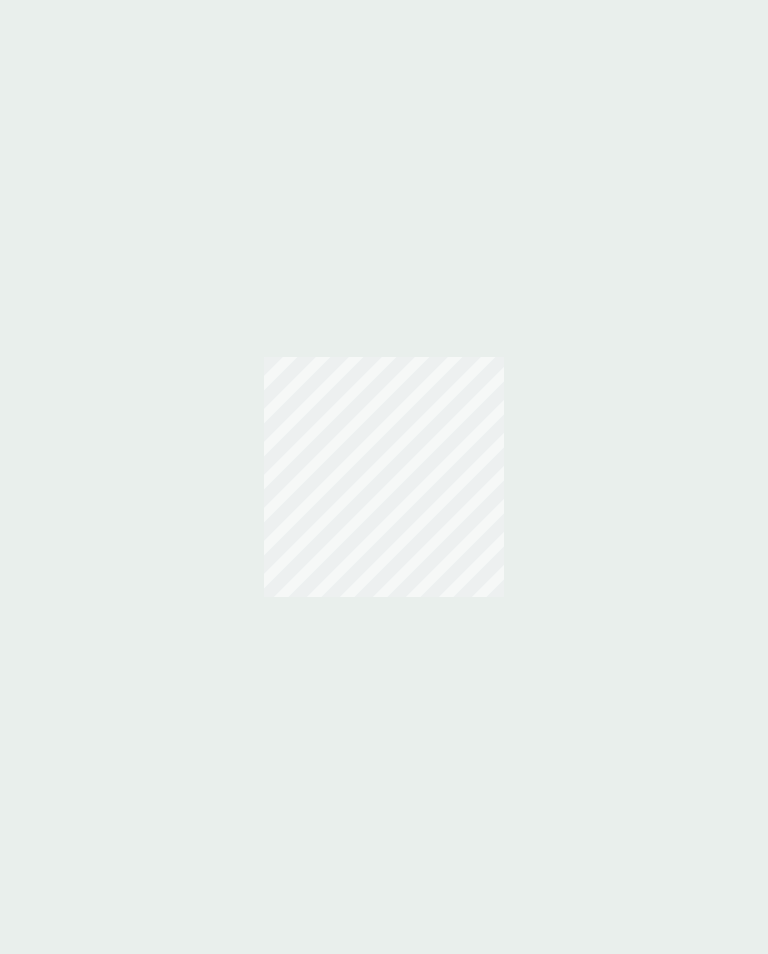 scroll, scrollTop: 0, scrollLeft: 0, axis: both 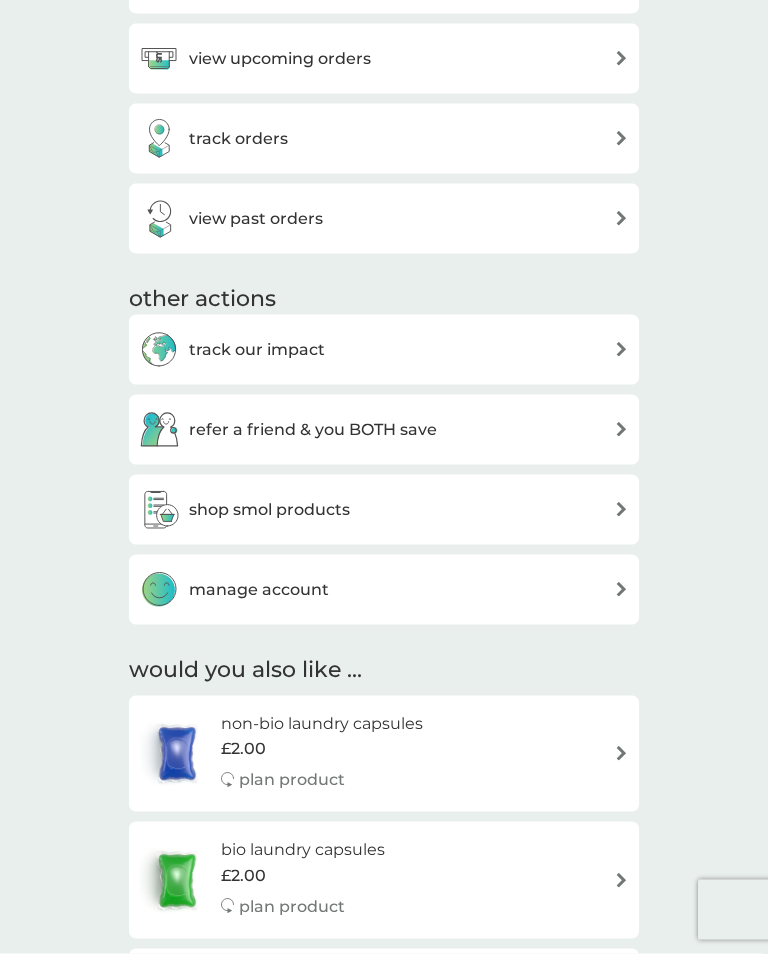 click on "shop smol products" at bounding box center [269, 510] 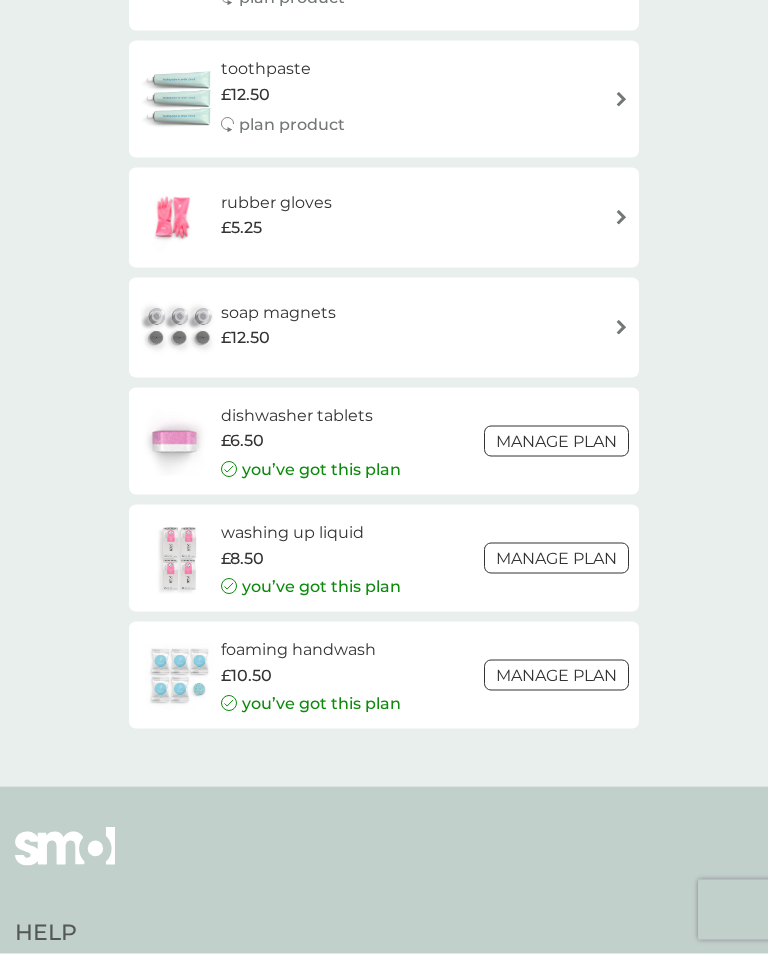 scroll, scrollTop: 2683, scrollLeft: 0, axis: vertical 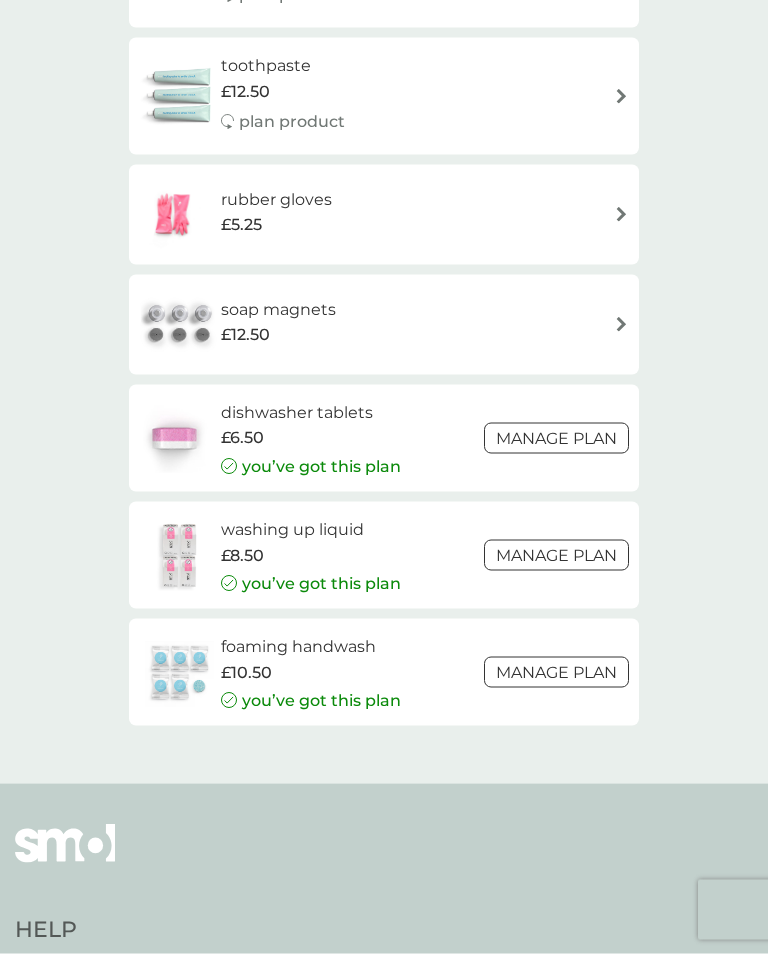 click on "washing up liquid" at bounding box center [311, 530] 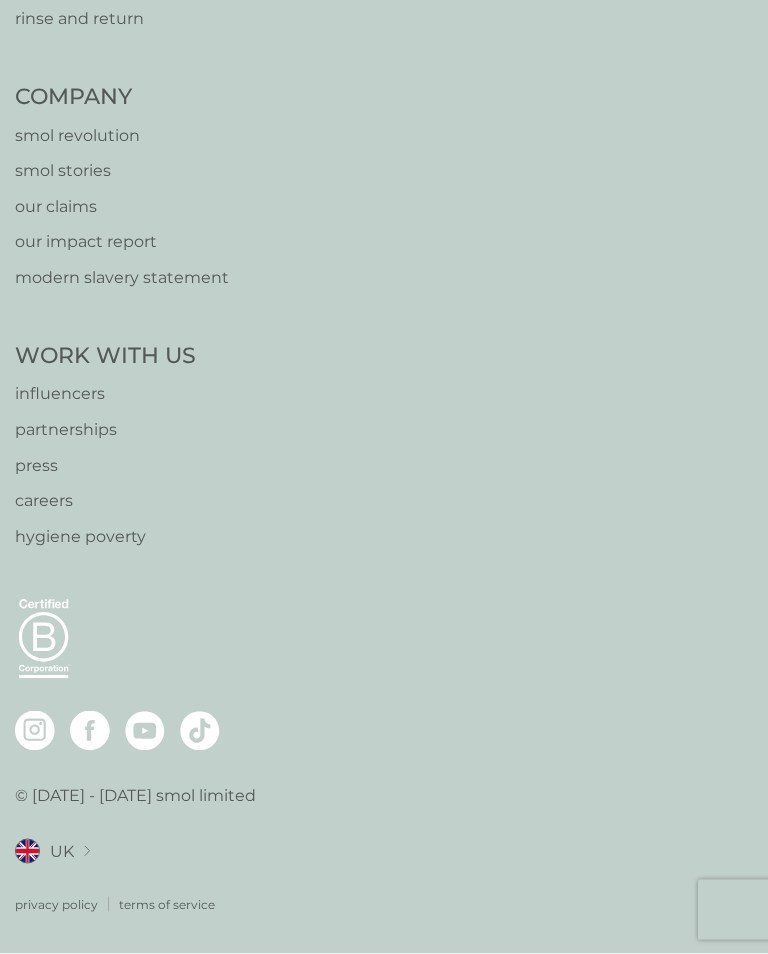 scroll, scrollTop: 0, scrollLeft: 0, axis: both 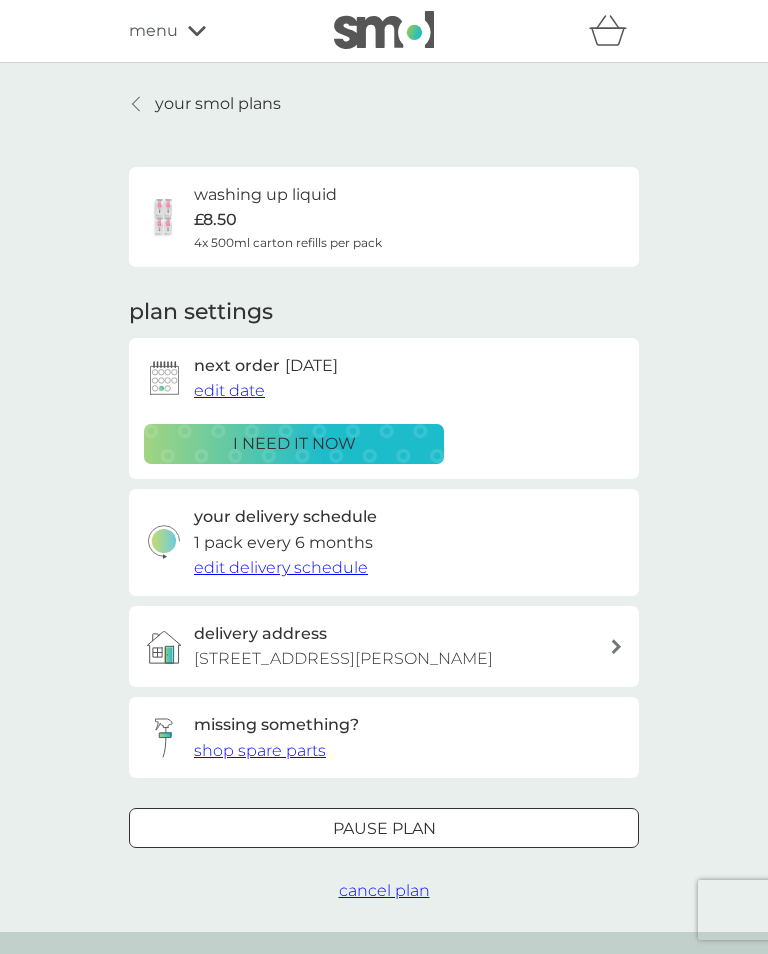click on "your smol plans" at bounding box center [218, 104] 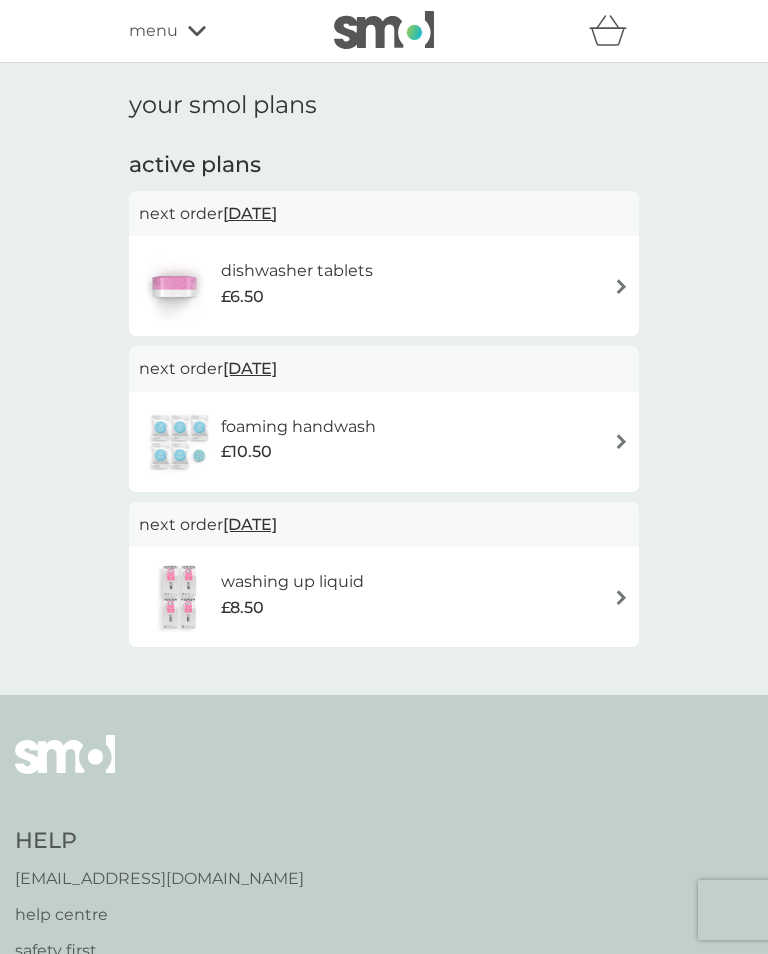 click on "[EMAIL_ADDRESS][DOMAIN_NAME]" at bounding box center (159, 879) 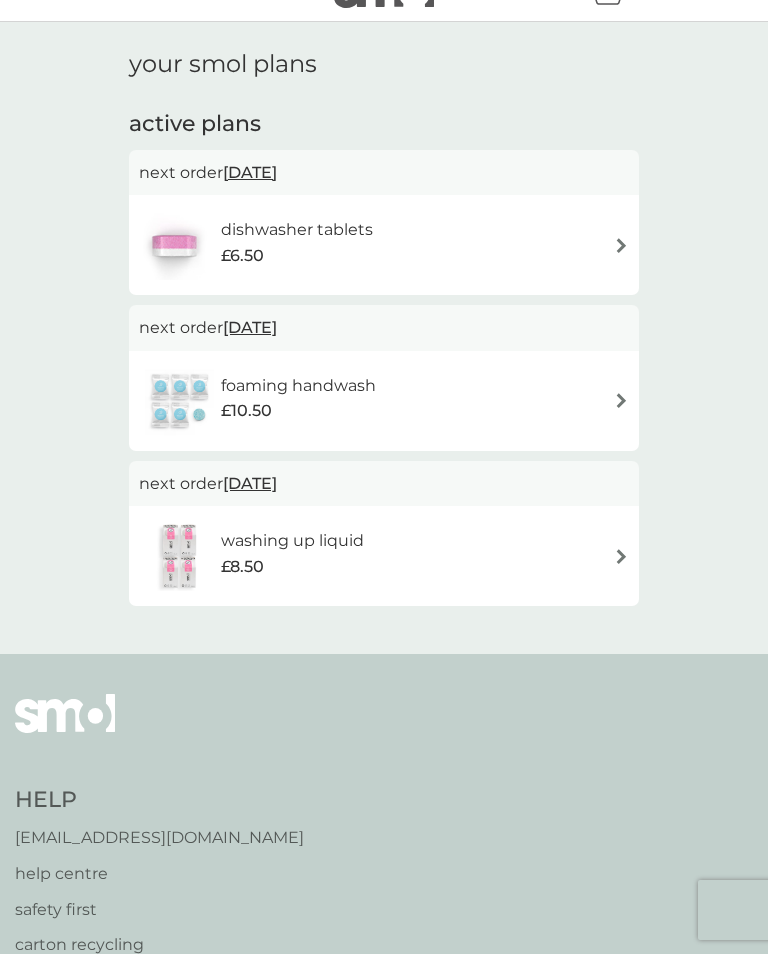 scroll, scrollTop: 40, scrollLeft: 0, axis: vertical 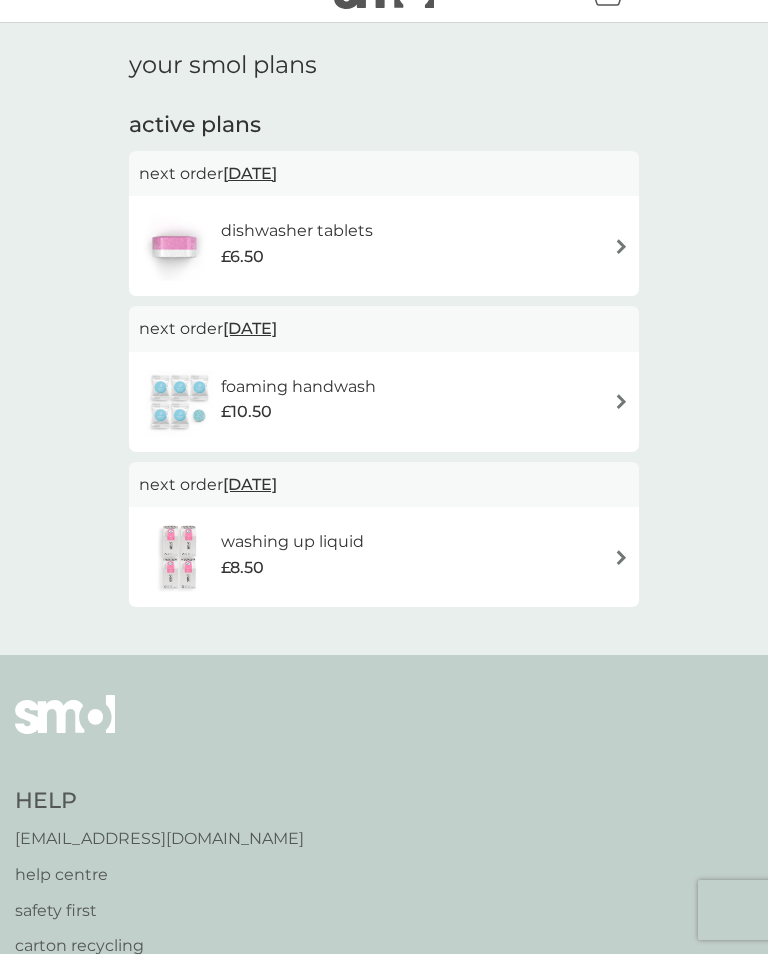 click at bounding box center [180, 557] 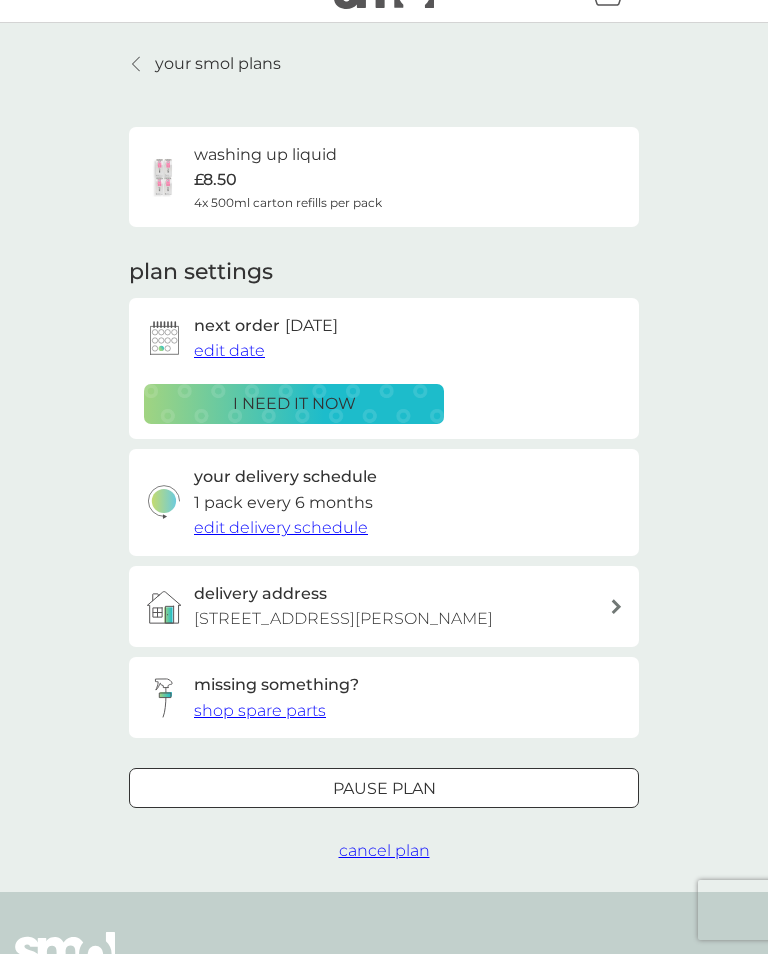 scroll, scrollTop: 0, scrollLeft: 0, axis: both 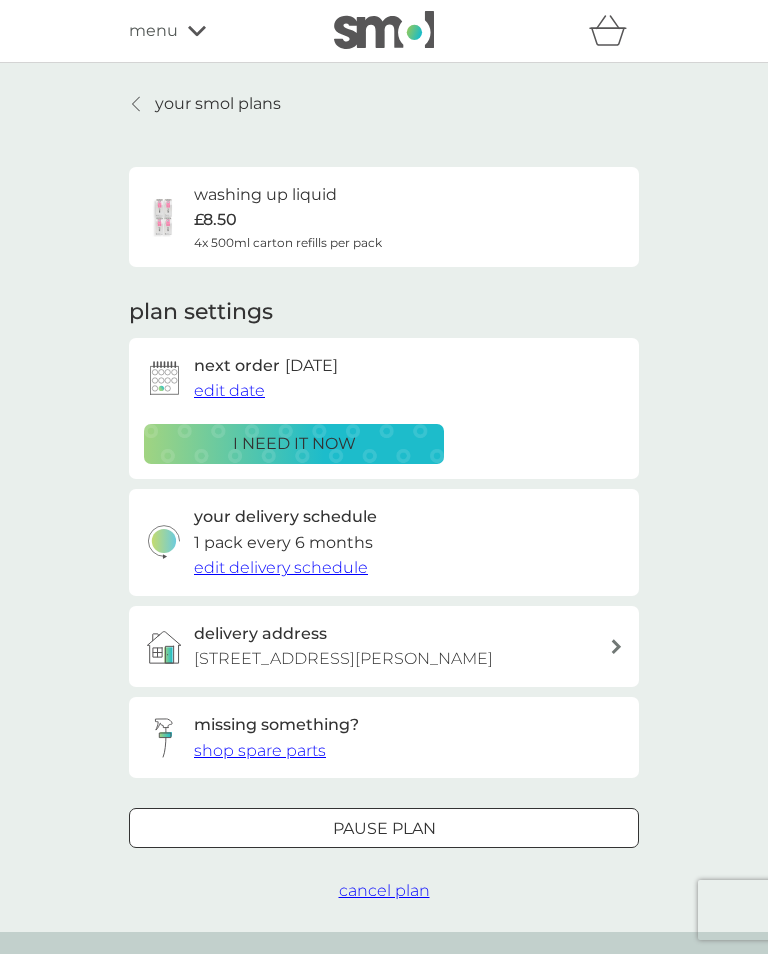 click on "shop spare parts" at bounding box center (260, 751) 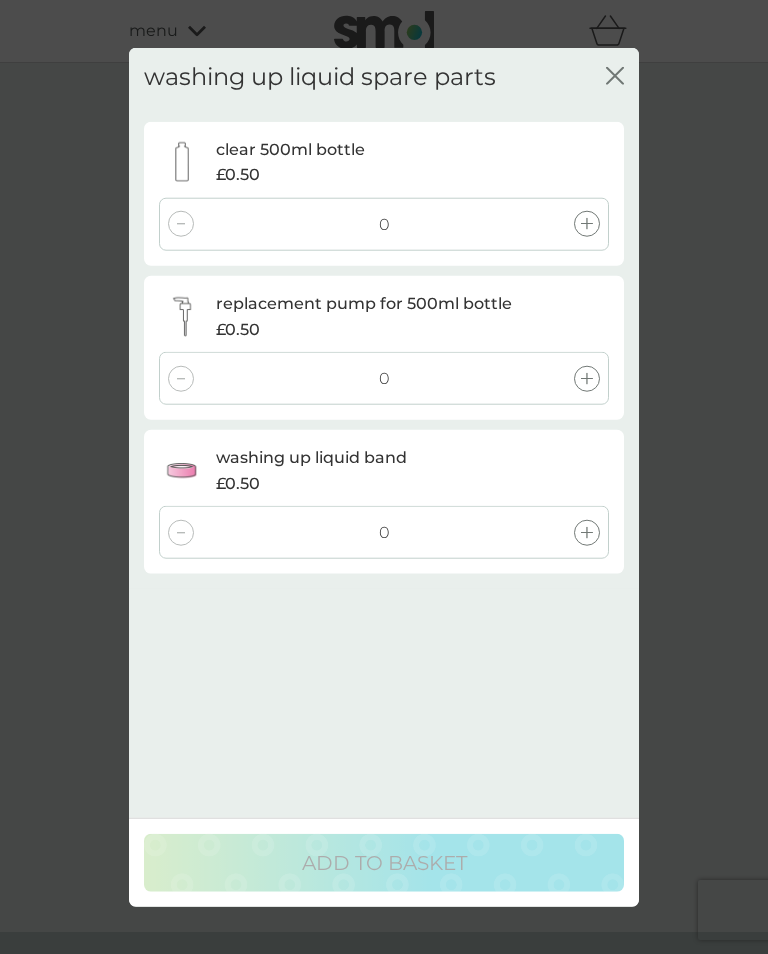 click at bounding box center [587, 378] 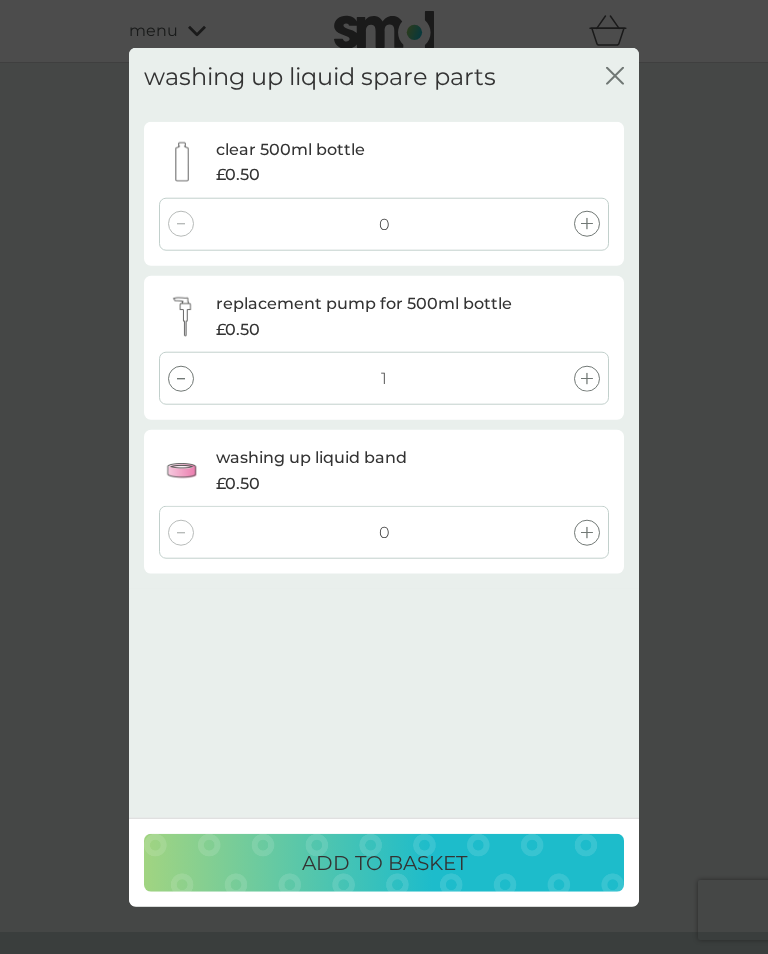 click 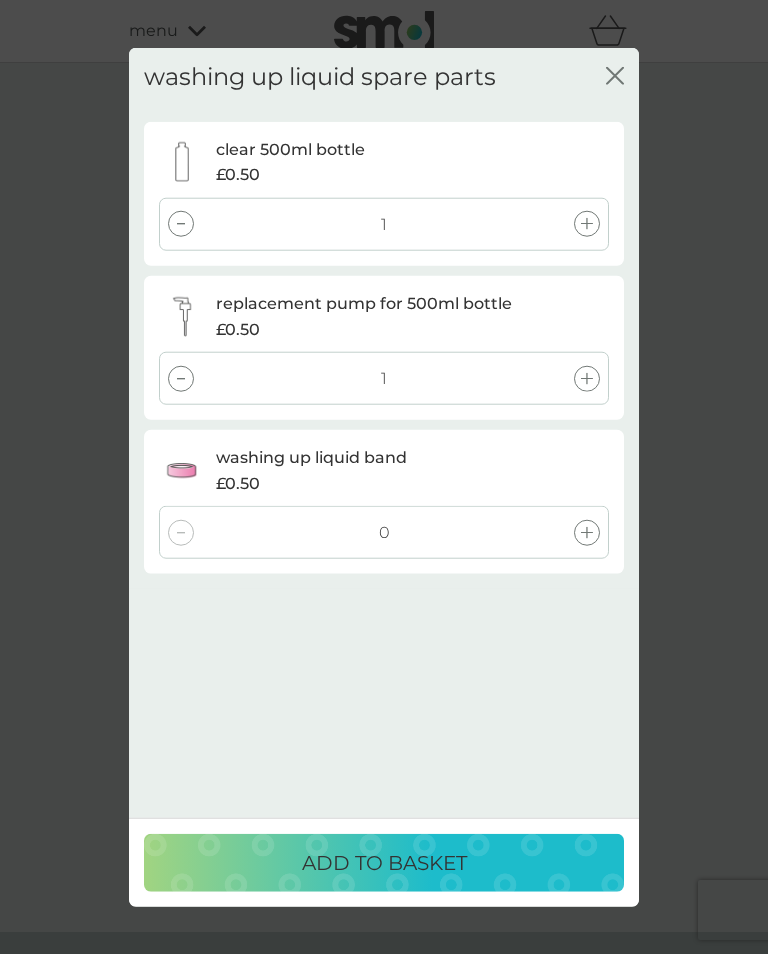 click on "ADD TO BASKET" at bounding box center (384, 862) 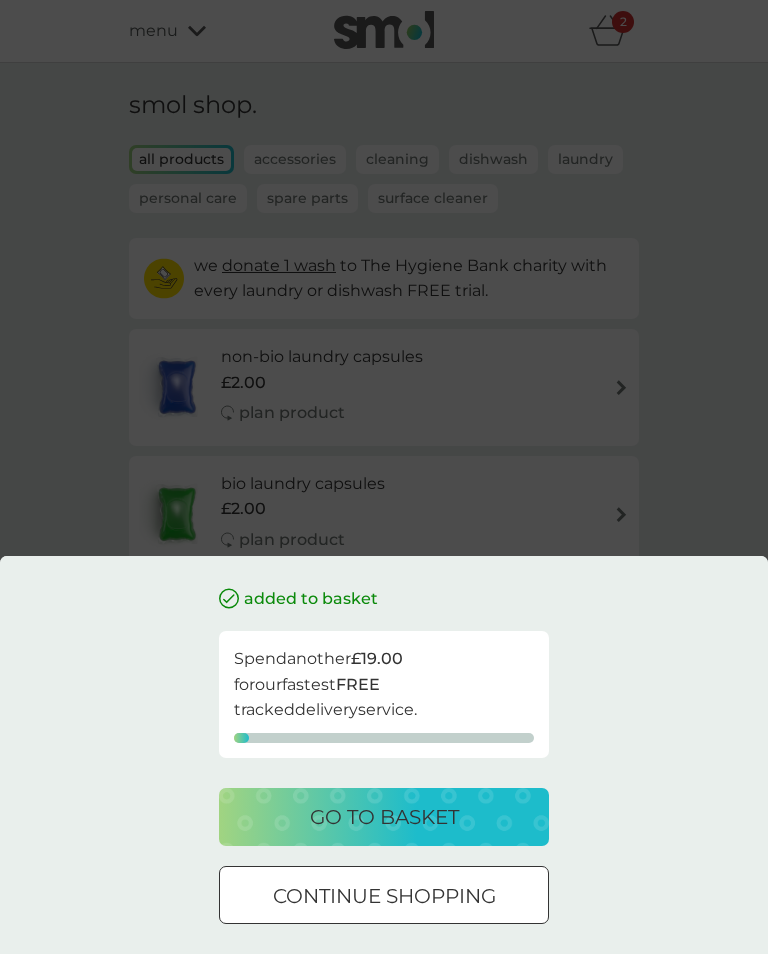 click on "added to basket Spend  another  £19.00   for  our  fastest  FREE   tracked  delivery  service.  go to basket continue shopping" at bounding box center [384, 477] 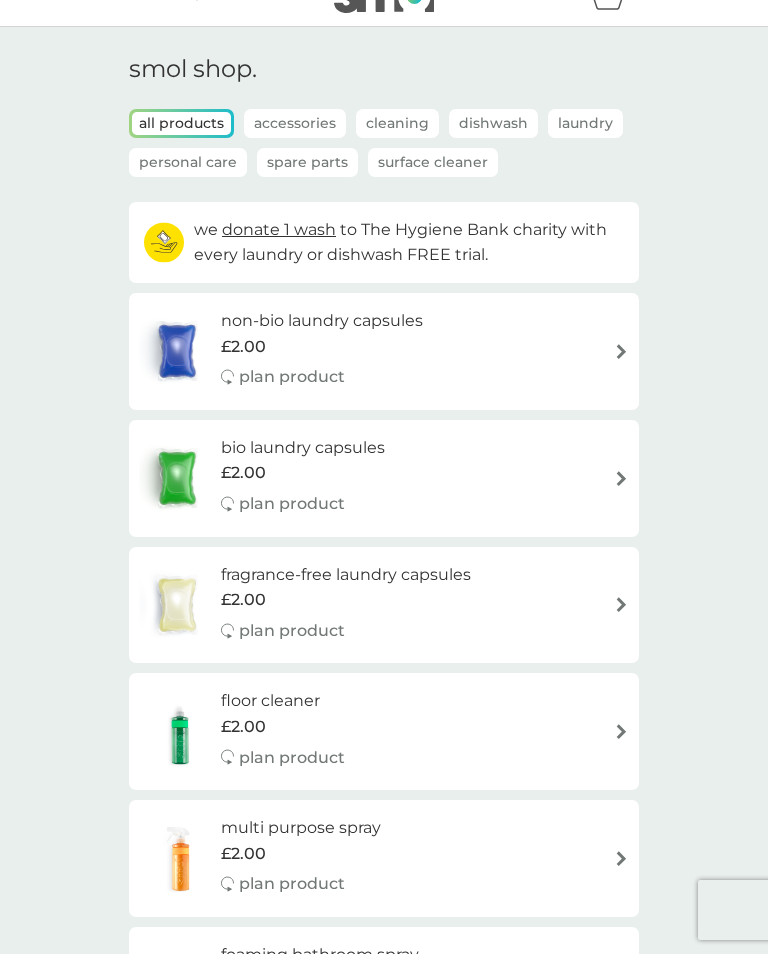 scroll, scrollTop: 35, scrollLeft: 0, axis: vertical 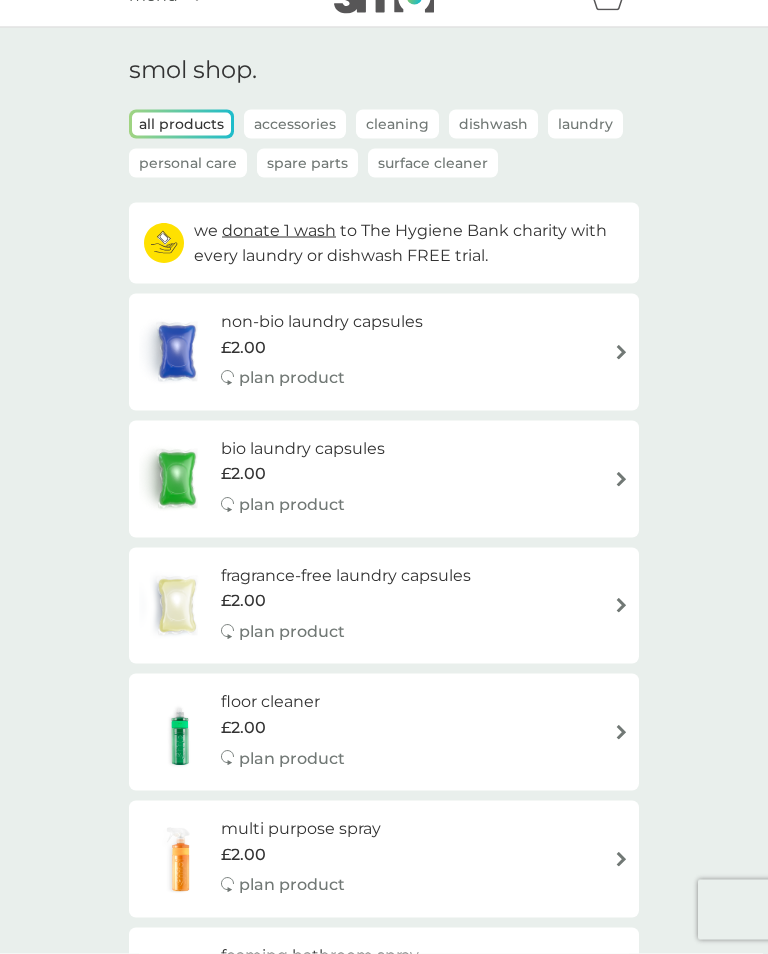 click on "Spare Parts" at bounding box center [307, 163] 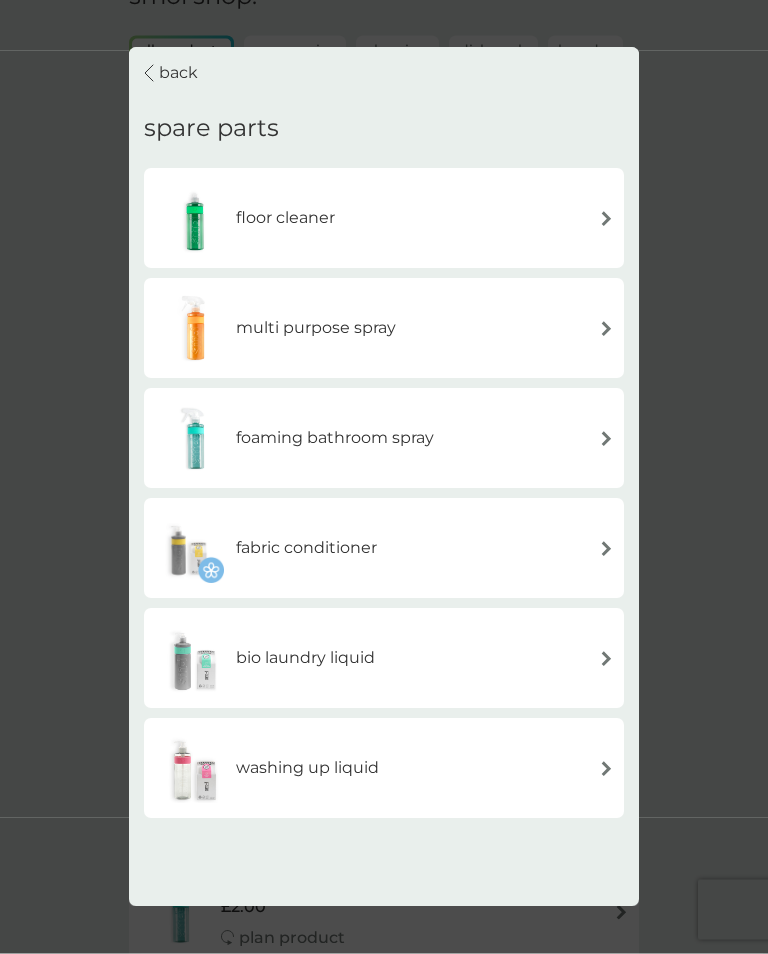 scroll, scrollTop: 139, scrollLeft: 0, axis: vertical 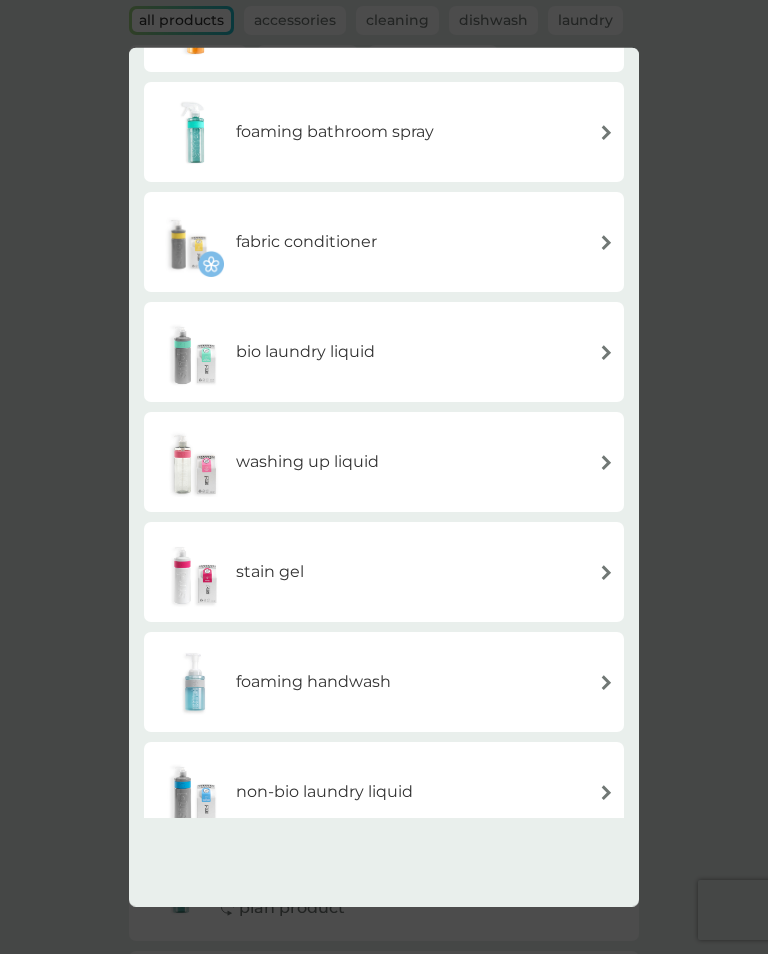 click on "foaming handwash" at bounding box center [313, 682] 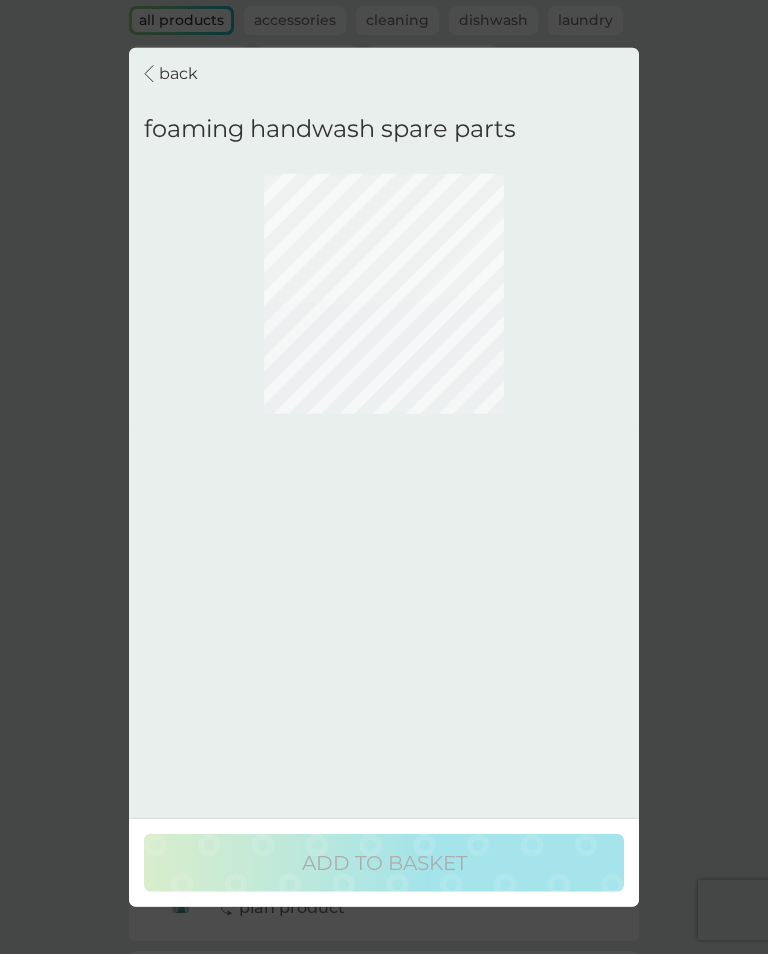 scroll, scrollTop: 0, scrollLeft: 0, axis: both 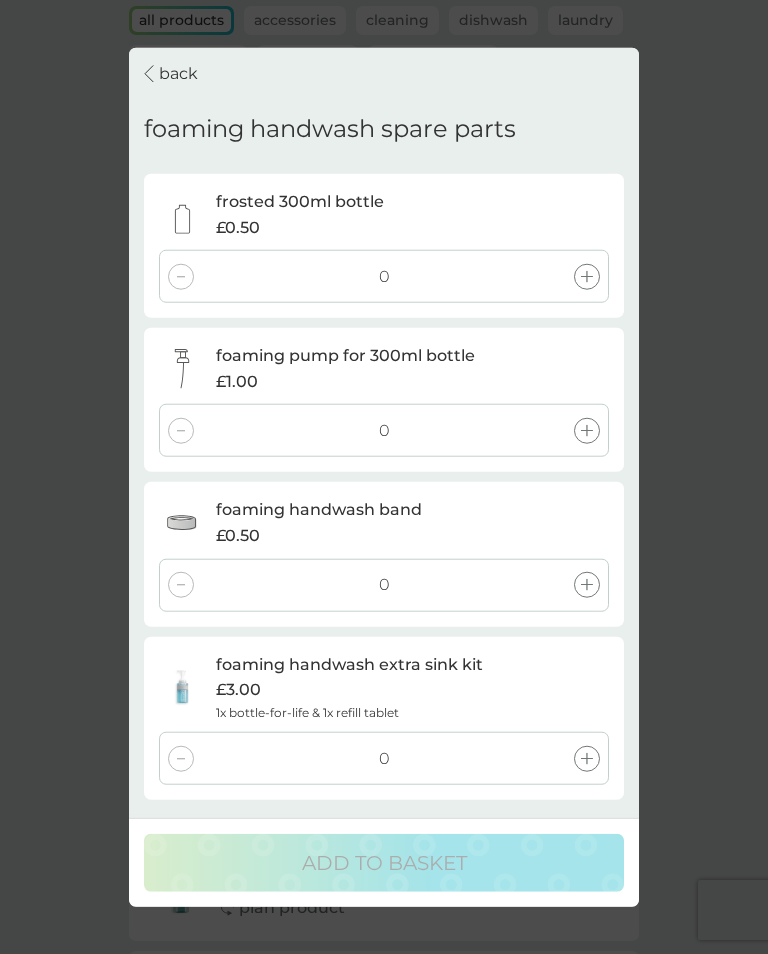click on "0" at bounding box center (384, 276) 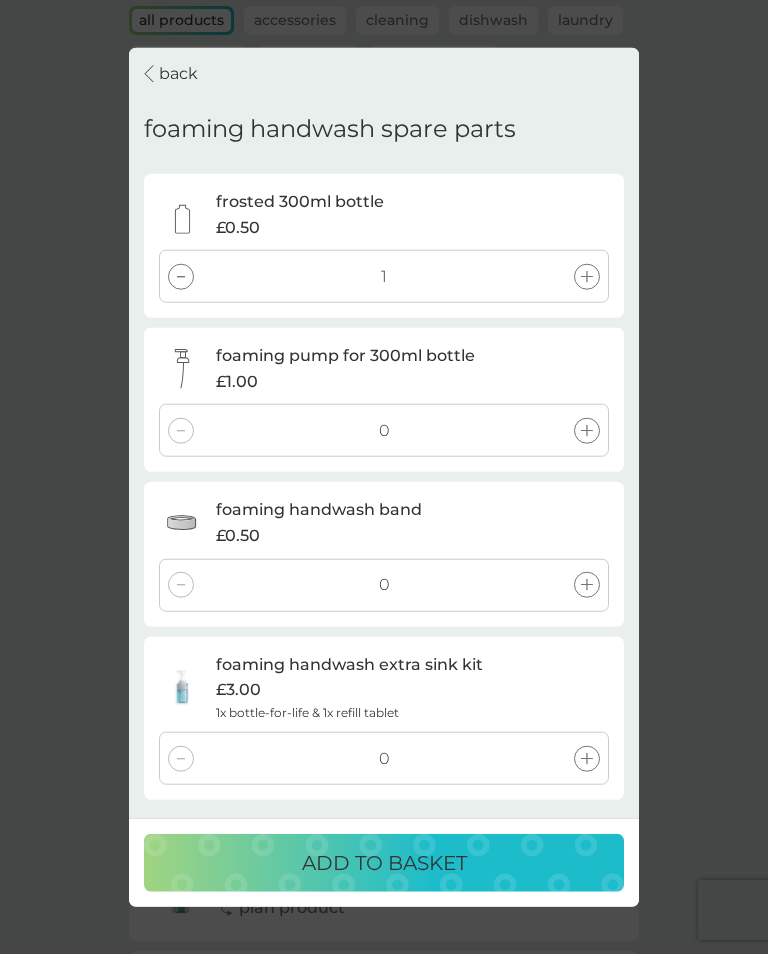 click at bounding box center [587, 431] 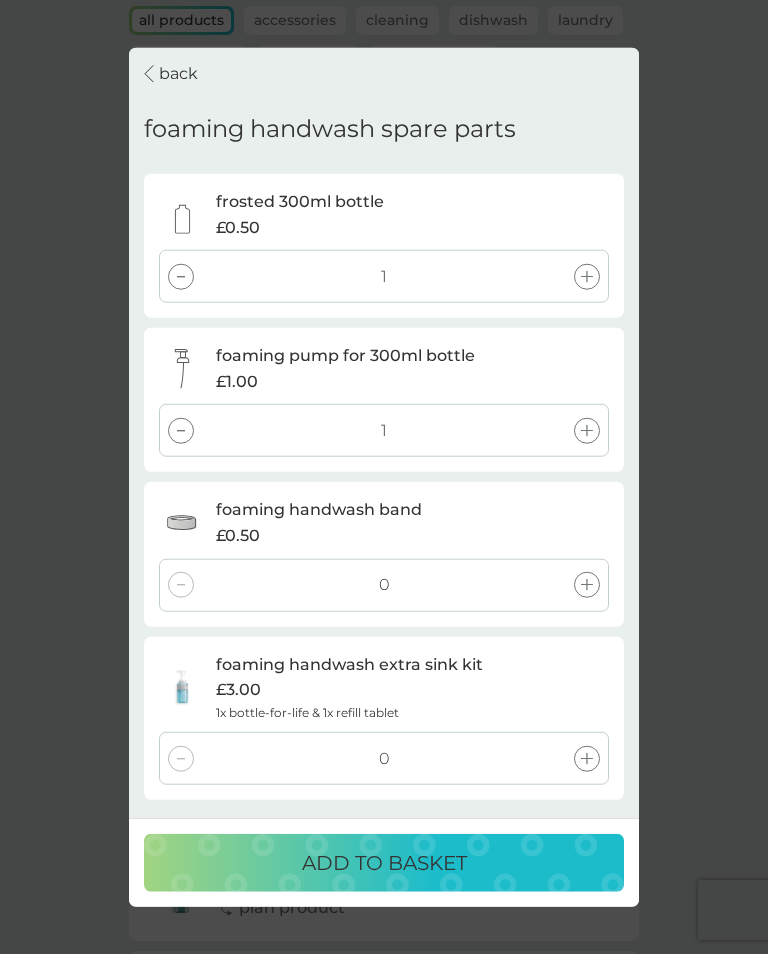 click on "ADD TO BASKET" at bounding box center (384, 862) 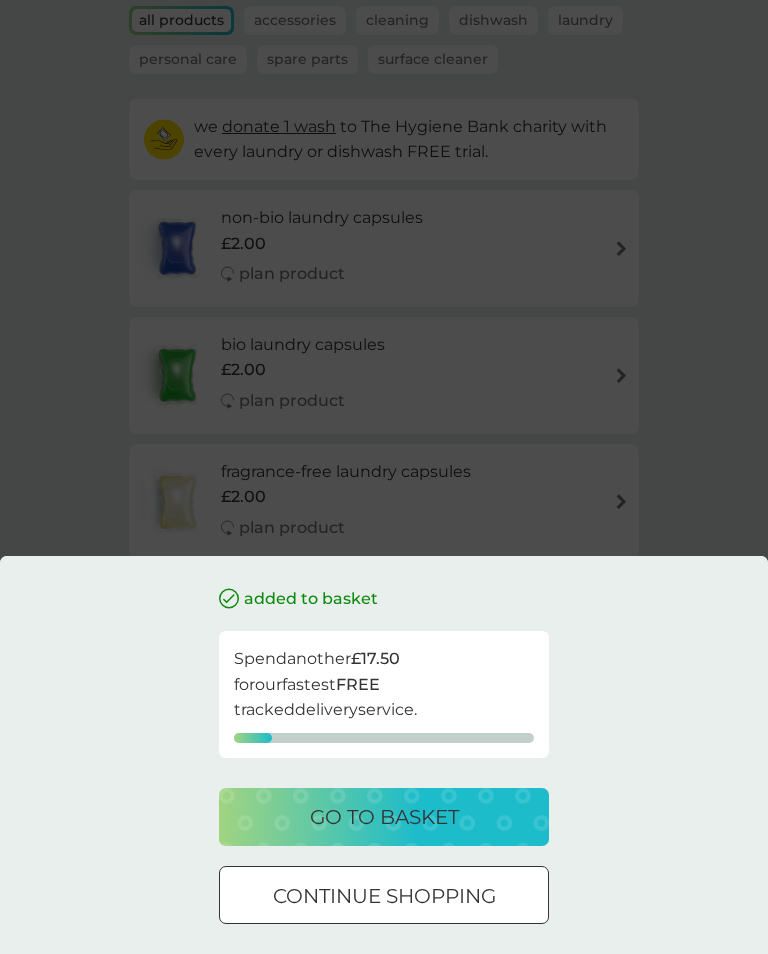 click on "go to basket" at bounding box center [384, 817] 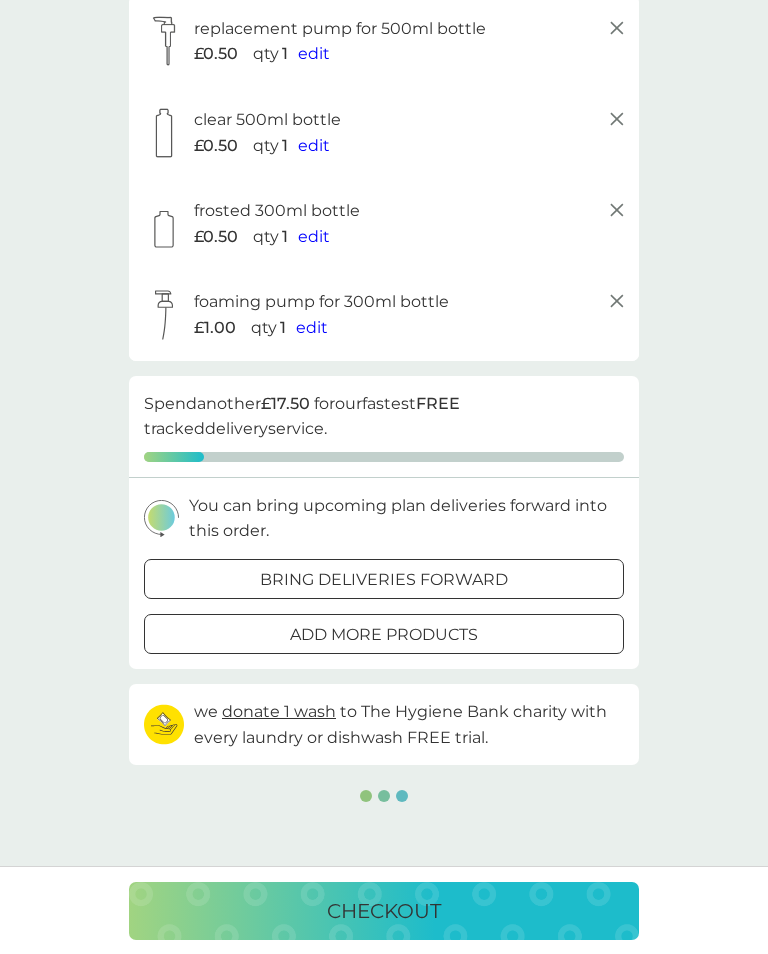 scroll, scrollTop: 0, scrollLeft: 0, axis: both 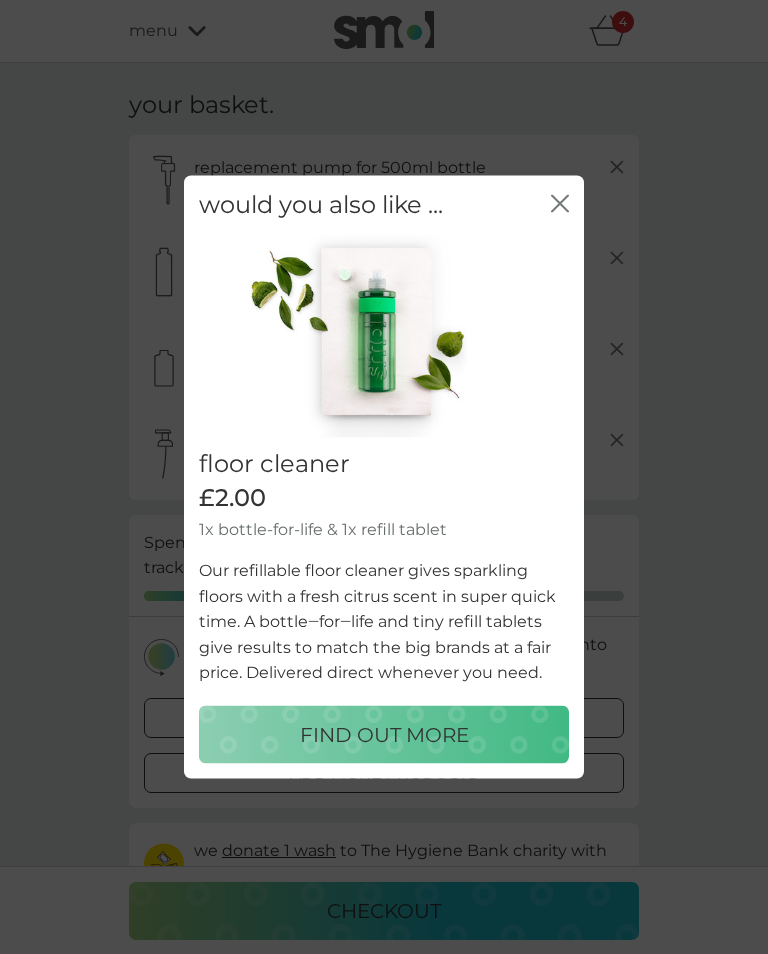 click on "would you also like ... close" at bounding box center [384, 205] 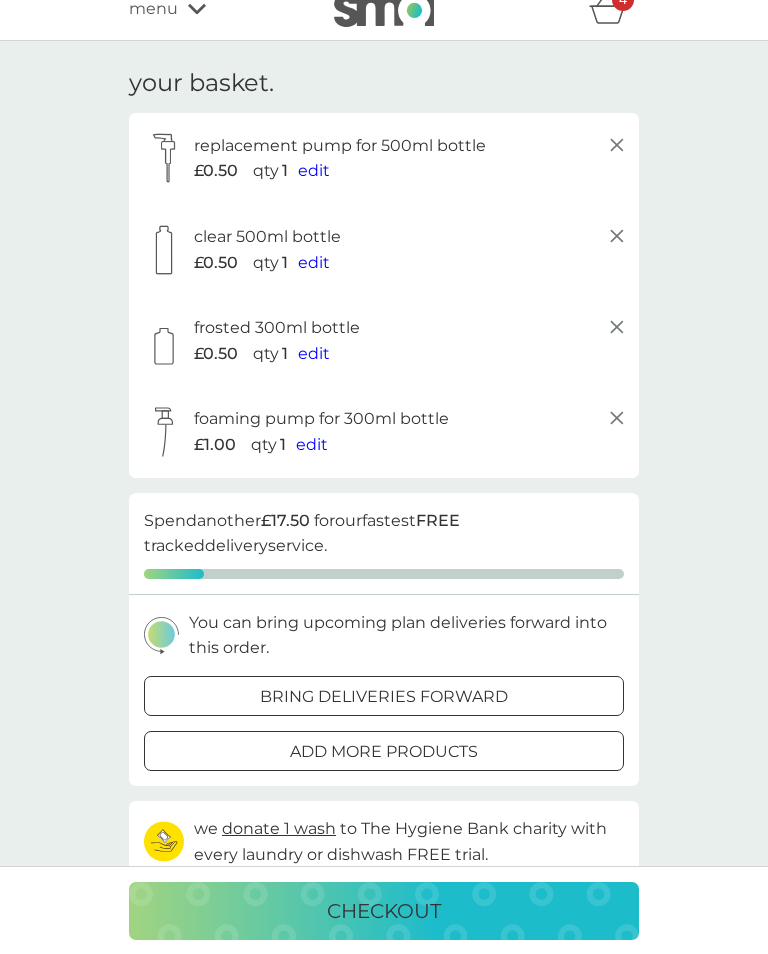 scroll, scrollTop: 0, scrollLeft: 0, axis: both 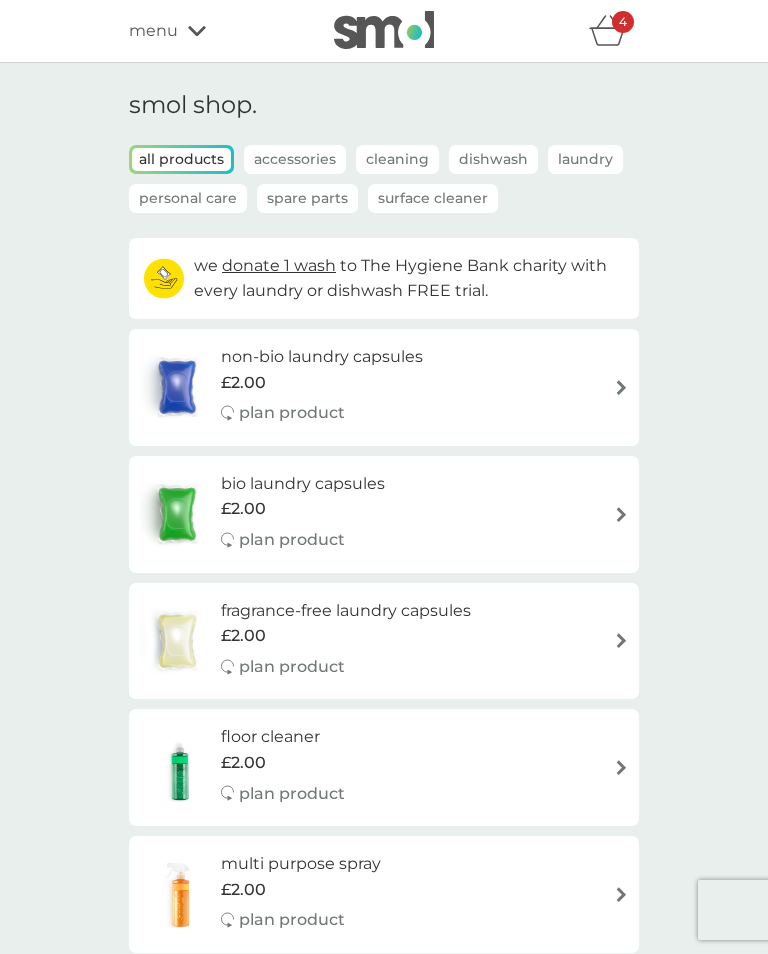 click on "Spare Parts" at bounding box center (307, 198) 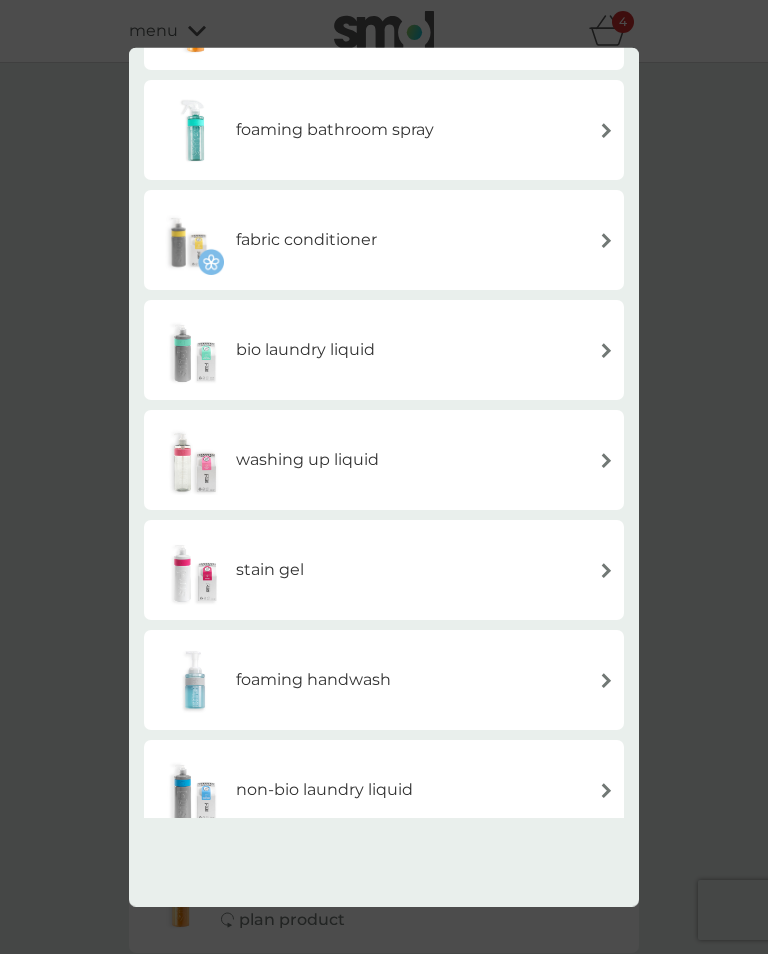 scroll, scrollTop: 307, scrollLeft: 0, axis: vertical 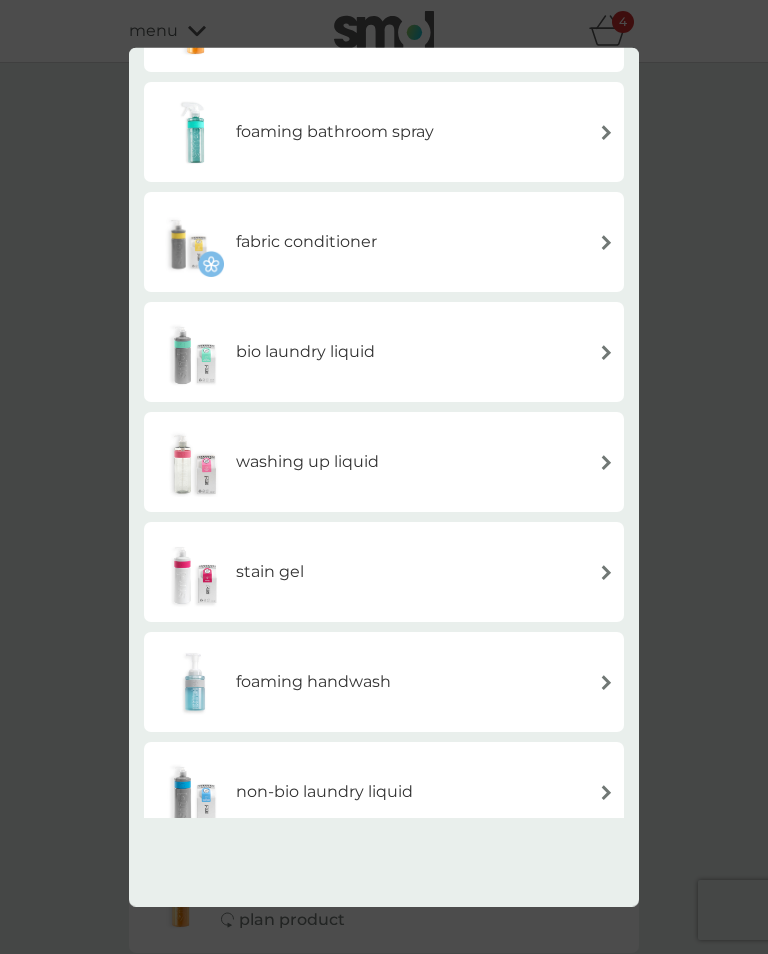 click on "foaming handwash" at bounding box center (313, 682) 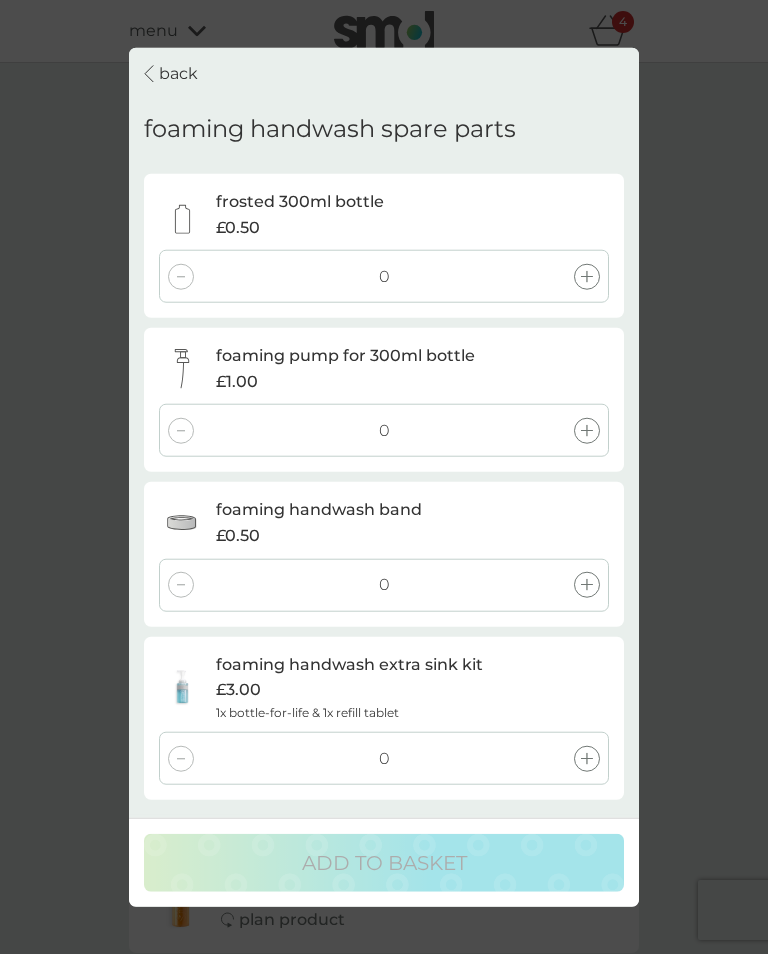 click on "0" at bounding box center [384, 430] 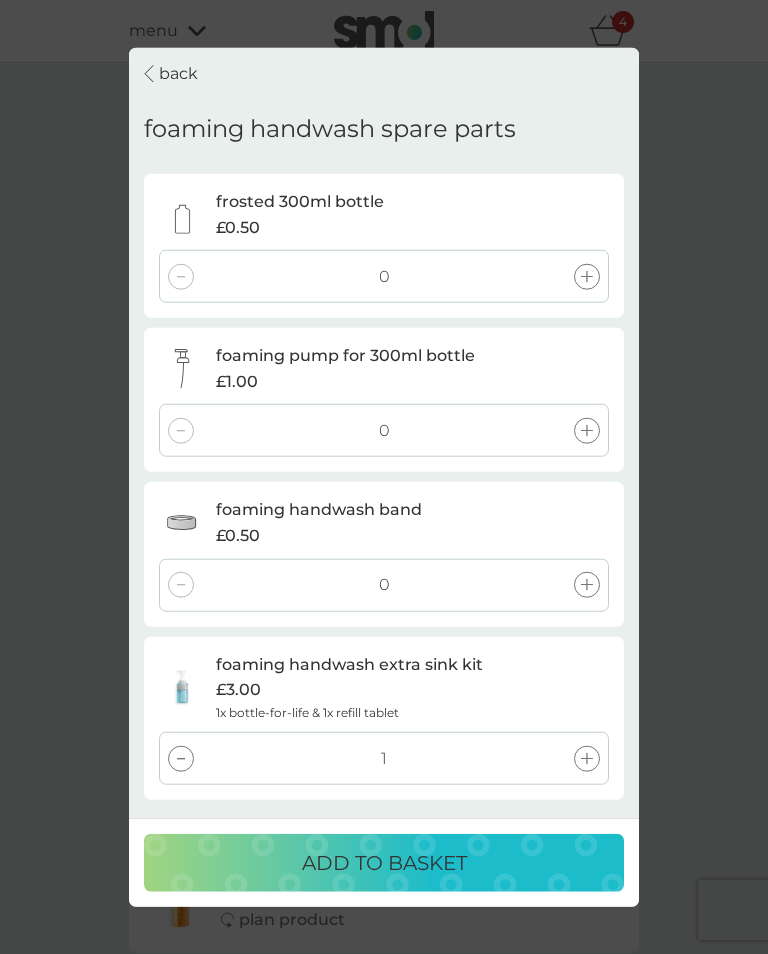 click on "ADD TO BASKET" at bounding box center (384, 862) 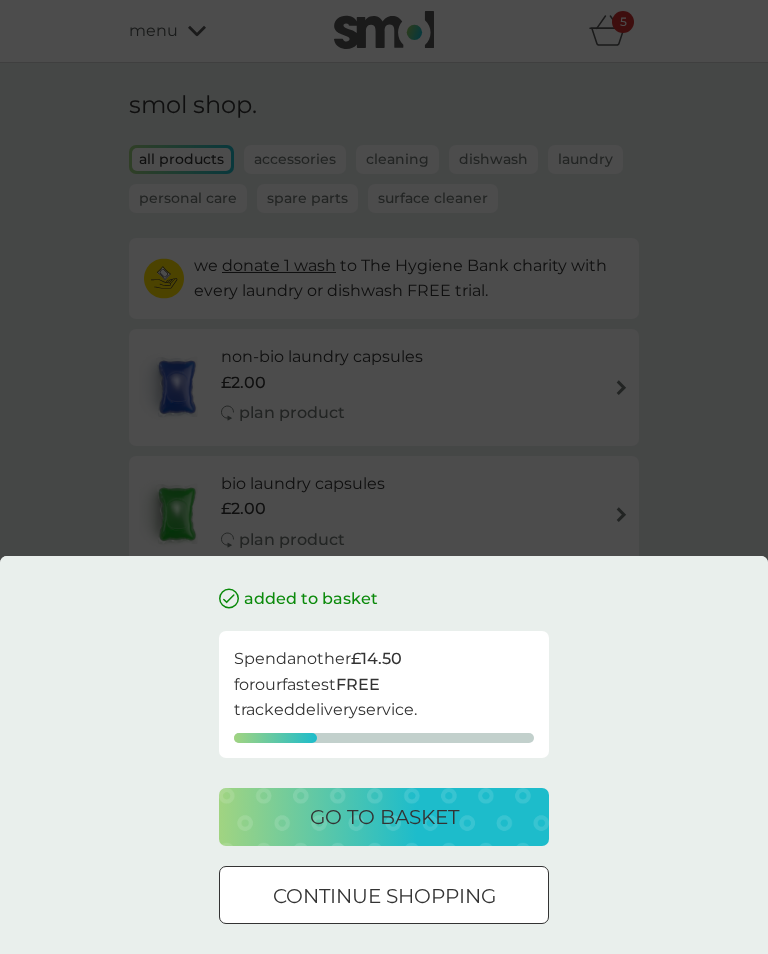 click on "go to basket" at bounding box center (384, 817) 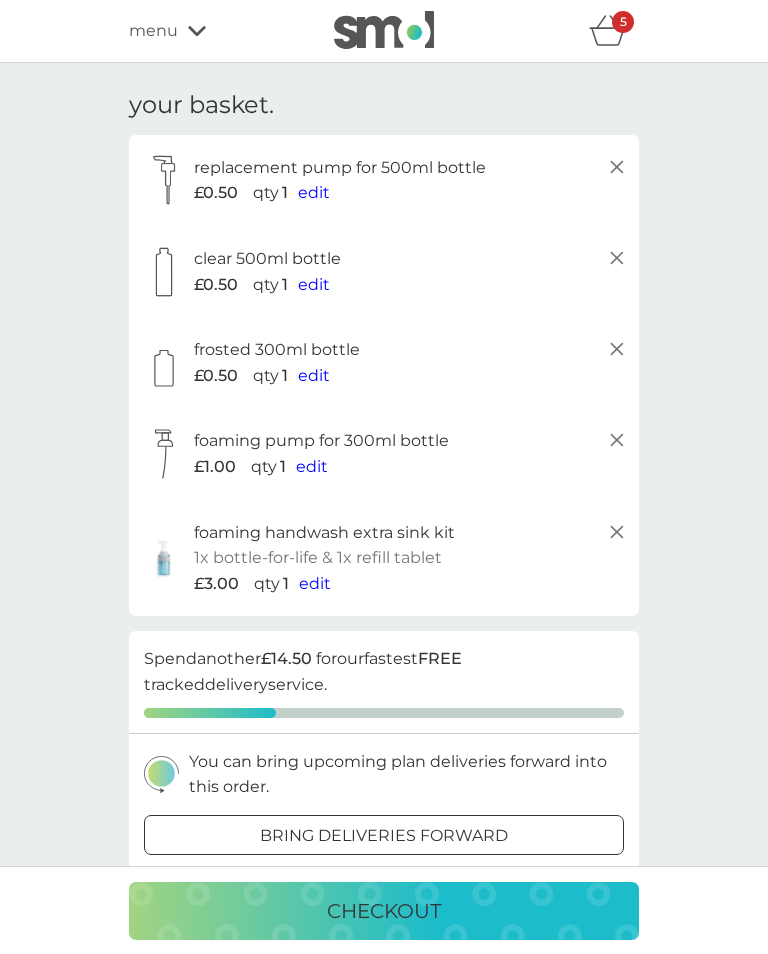 click 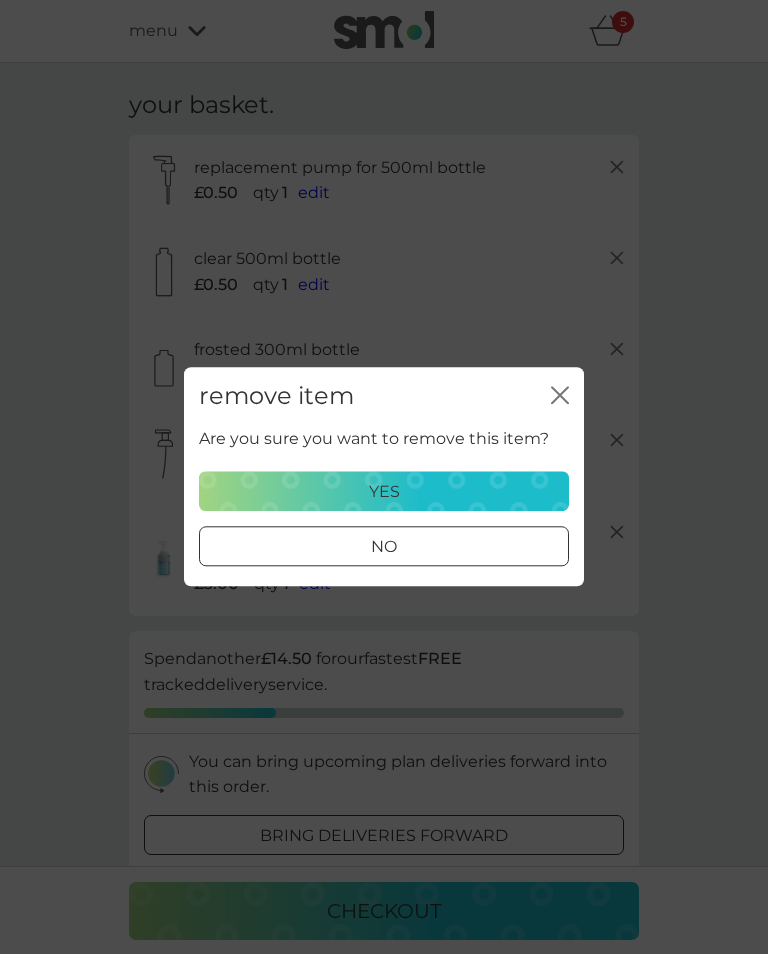 click on "remove item close Are you sure you want to remove this item? yes no" at bounding box center [384, 477] 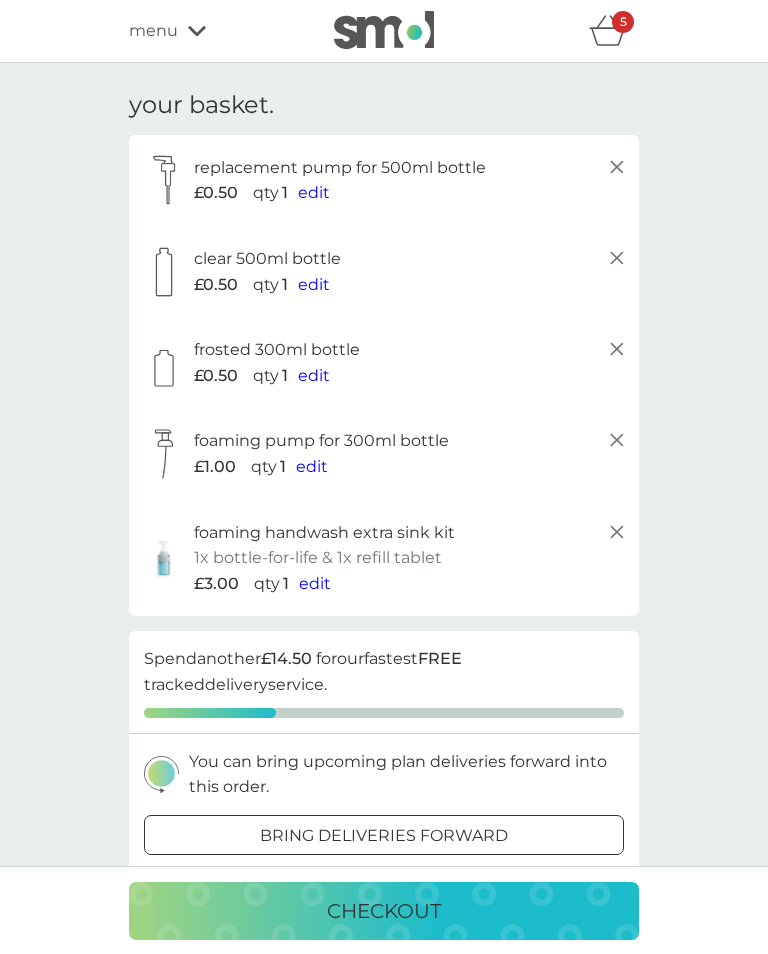 click 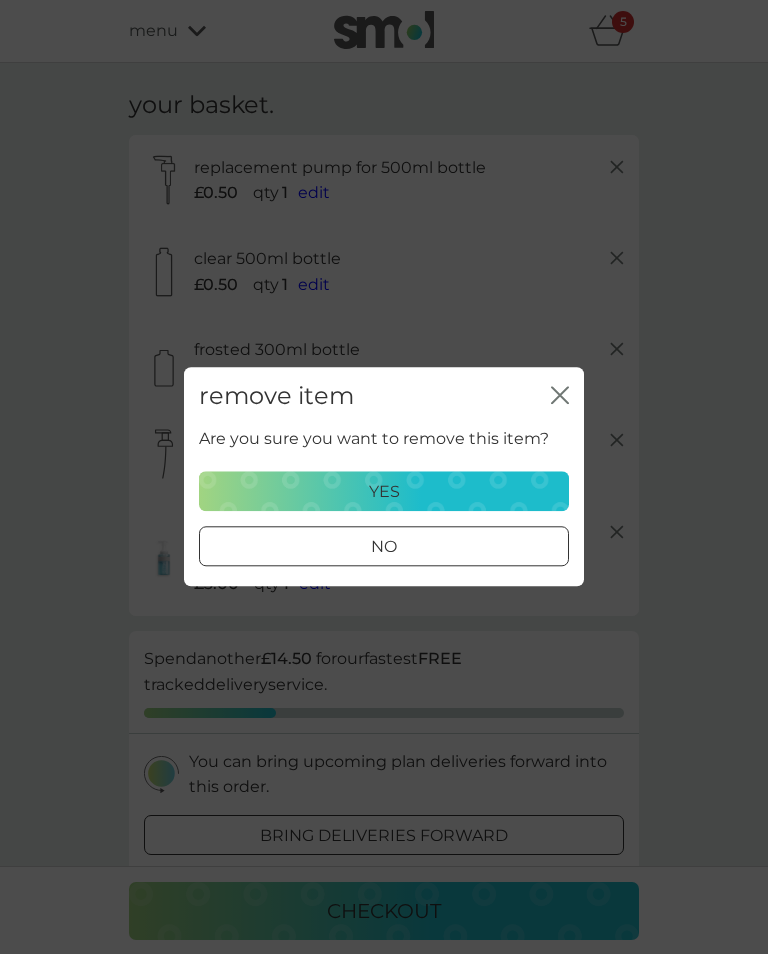 click on "yes" at bounding box center [384, 492] 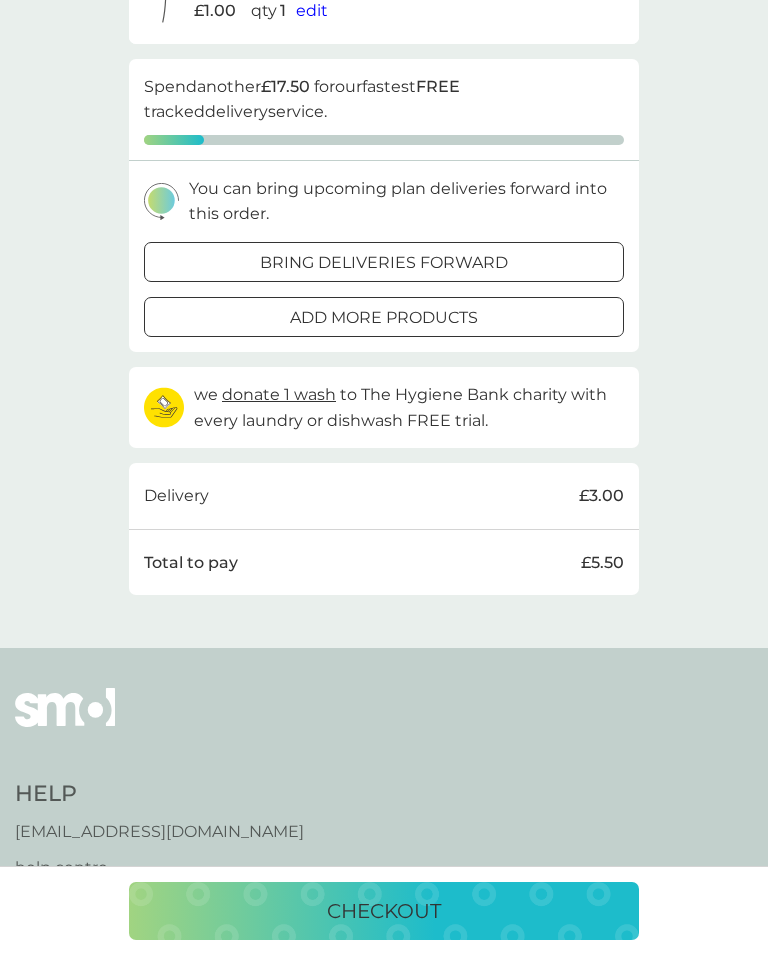 scroll, scrollTop: 456, scrollLeft: 0, axis: vertical 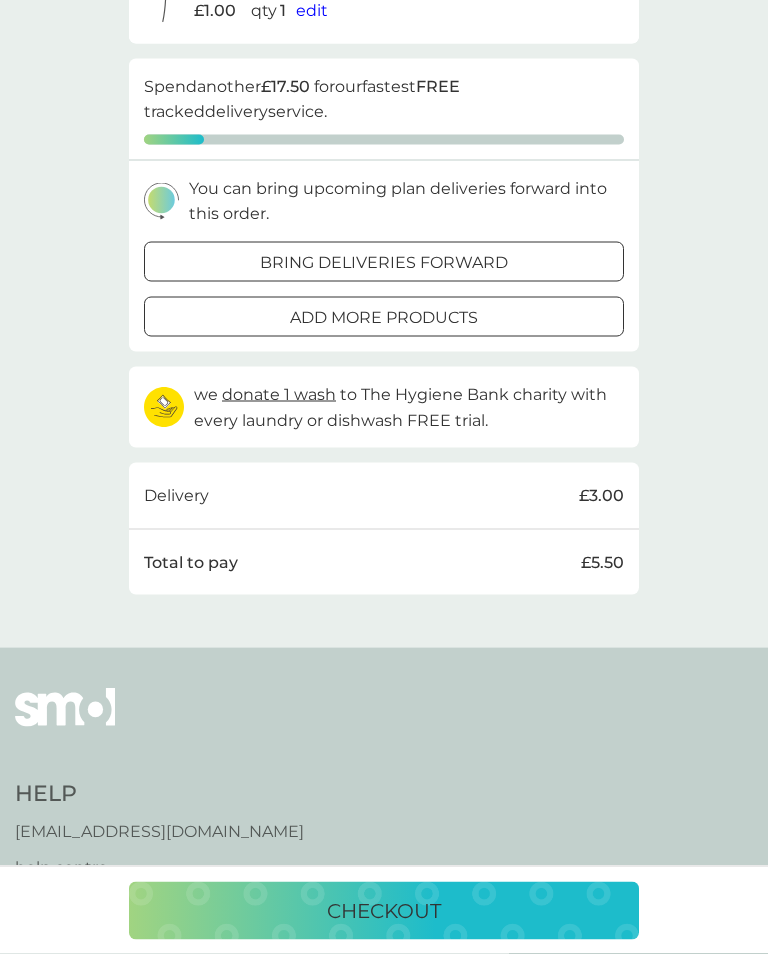 click on "checkout" at bounding box center [384, 911] 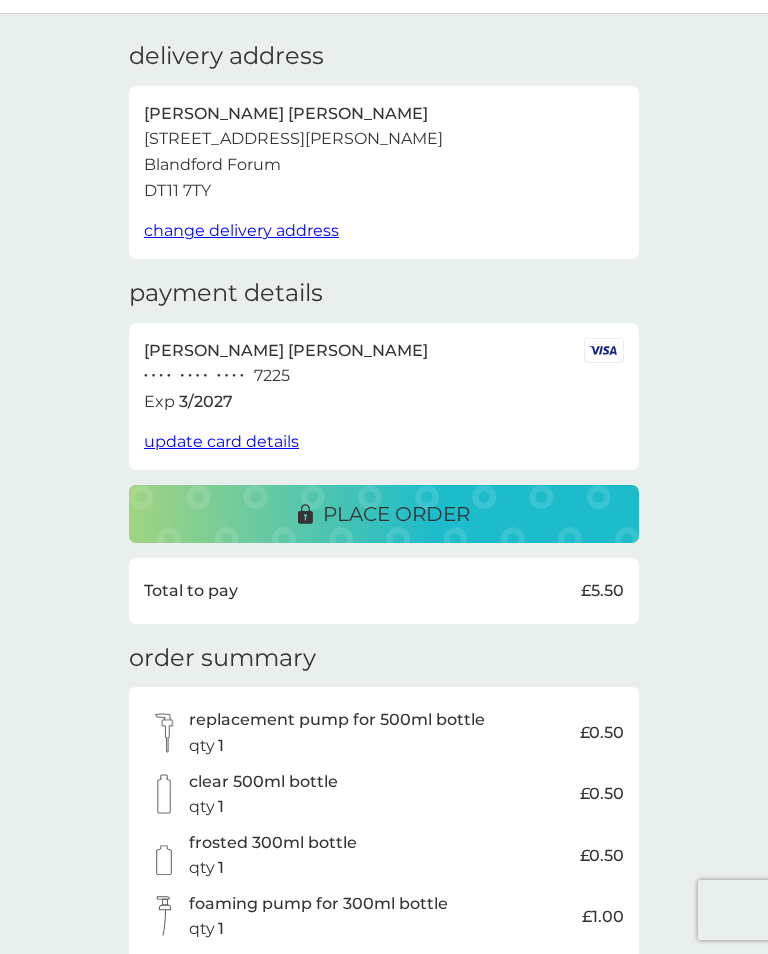 scroll, scrollTop: 50, scrollLeft: 0, axis: vertical 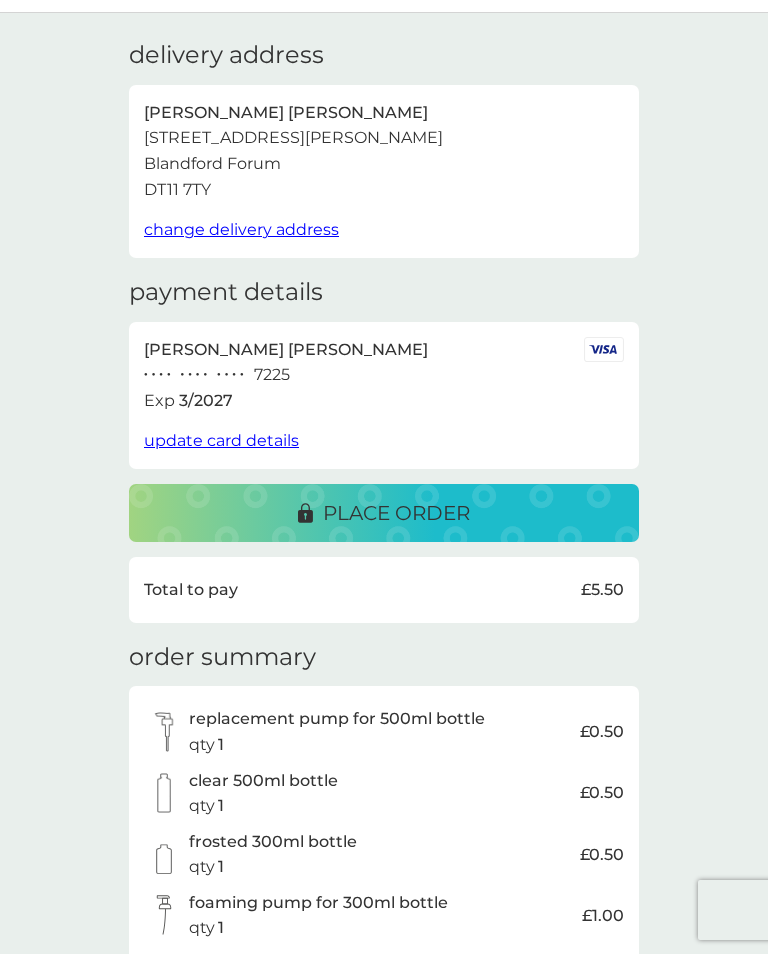 click on "place order" at bounding box center (396, 513) 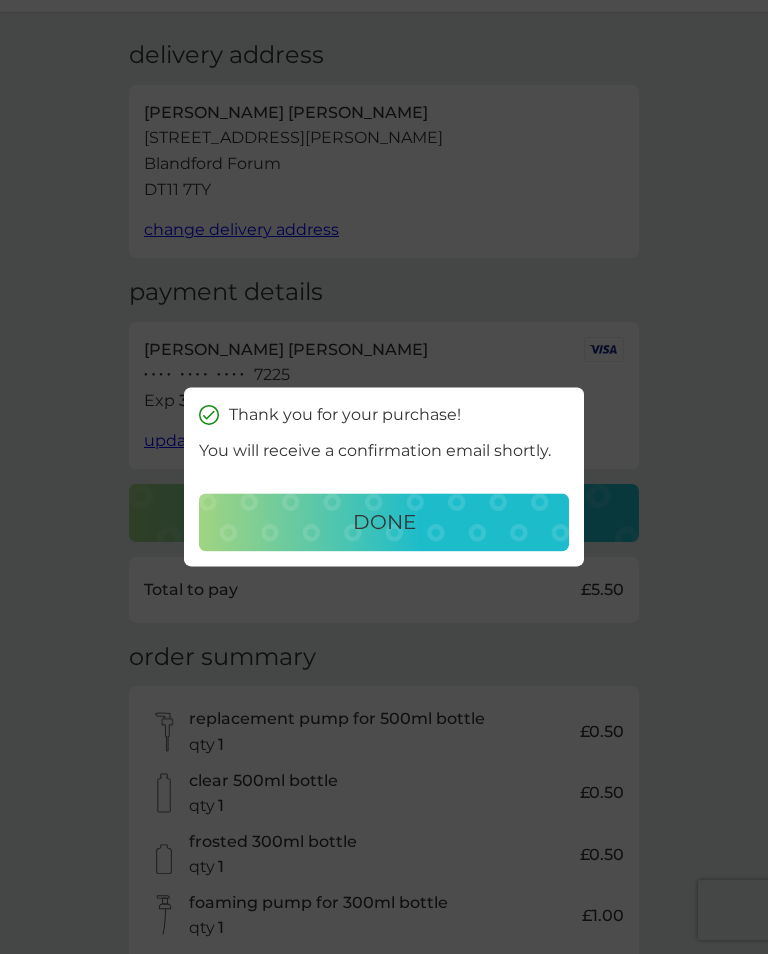 click on "done" at bounding box center [384, 523] 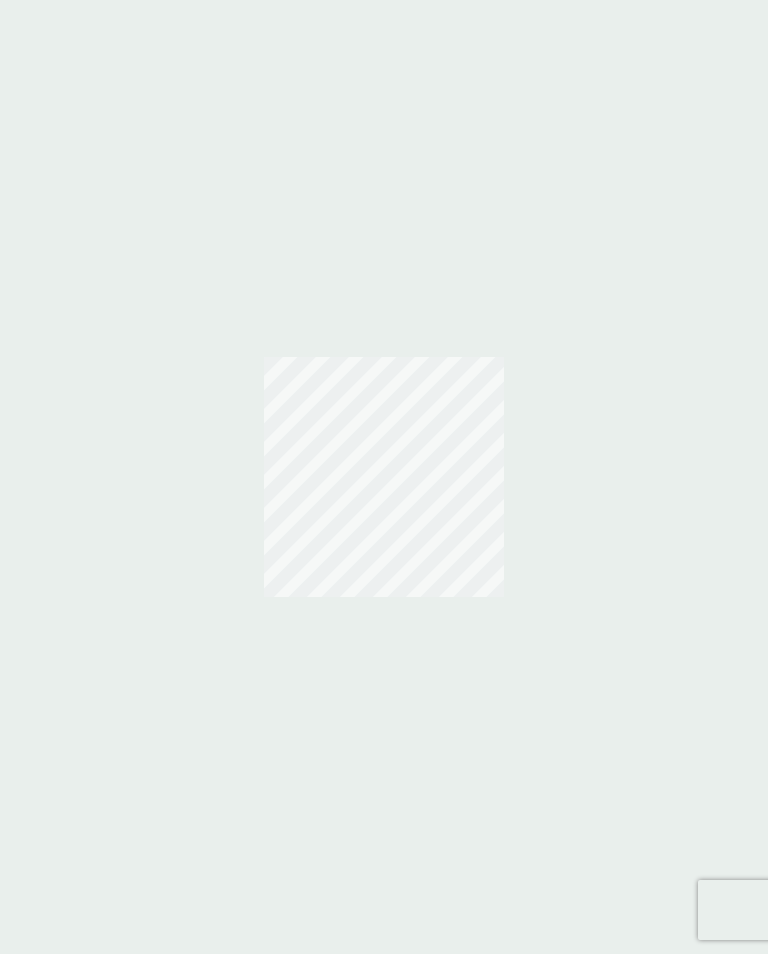 scroll, scrollTop: 0, scrollLeft: 0, axis: both 